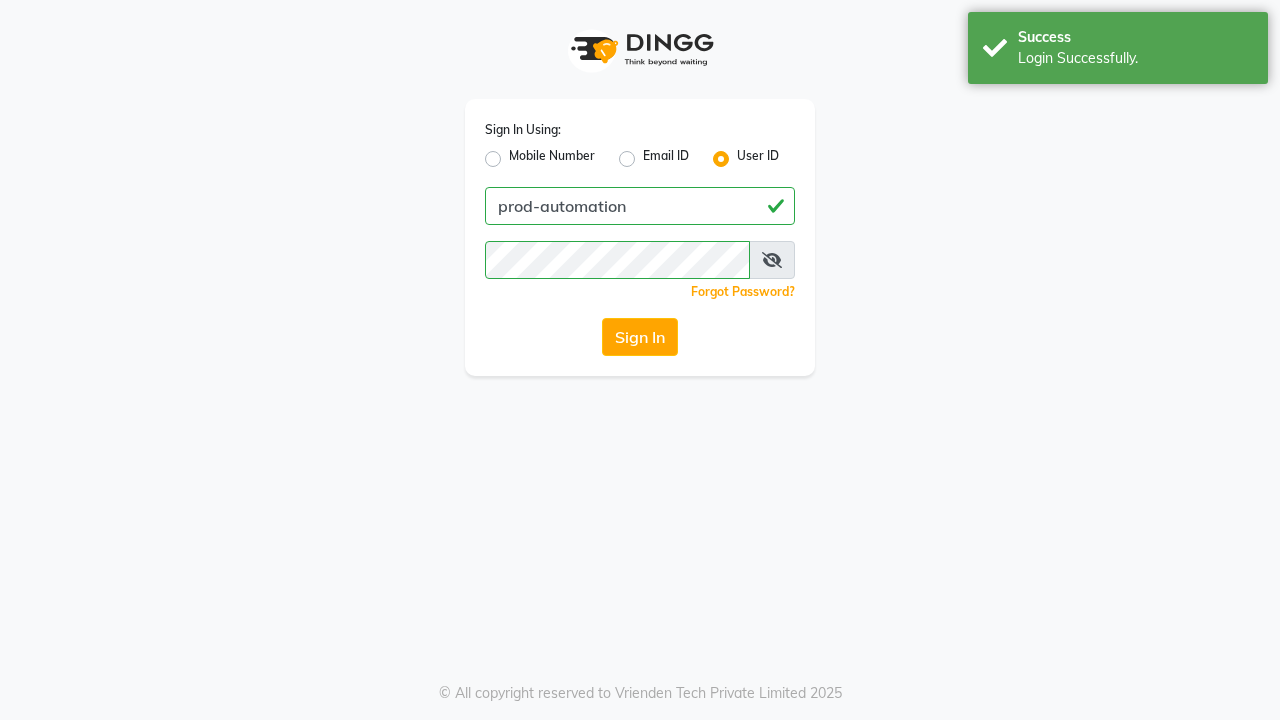 scroll, scrollTop: 0, scrollLeft: 0, axis: both 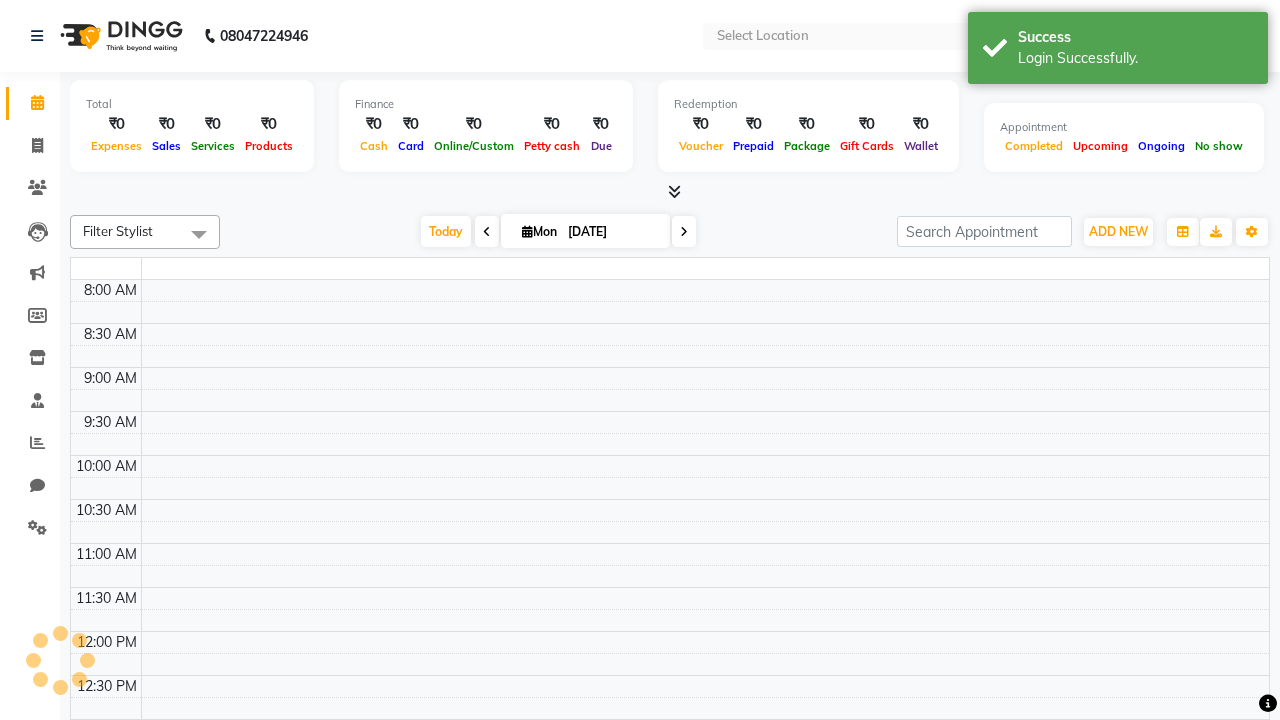 select on "en" 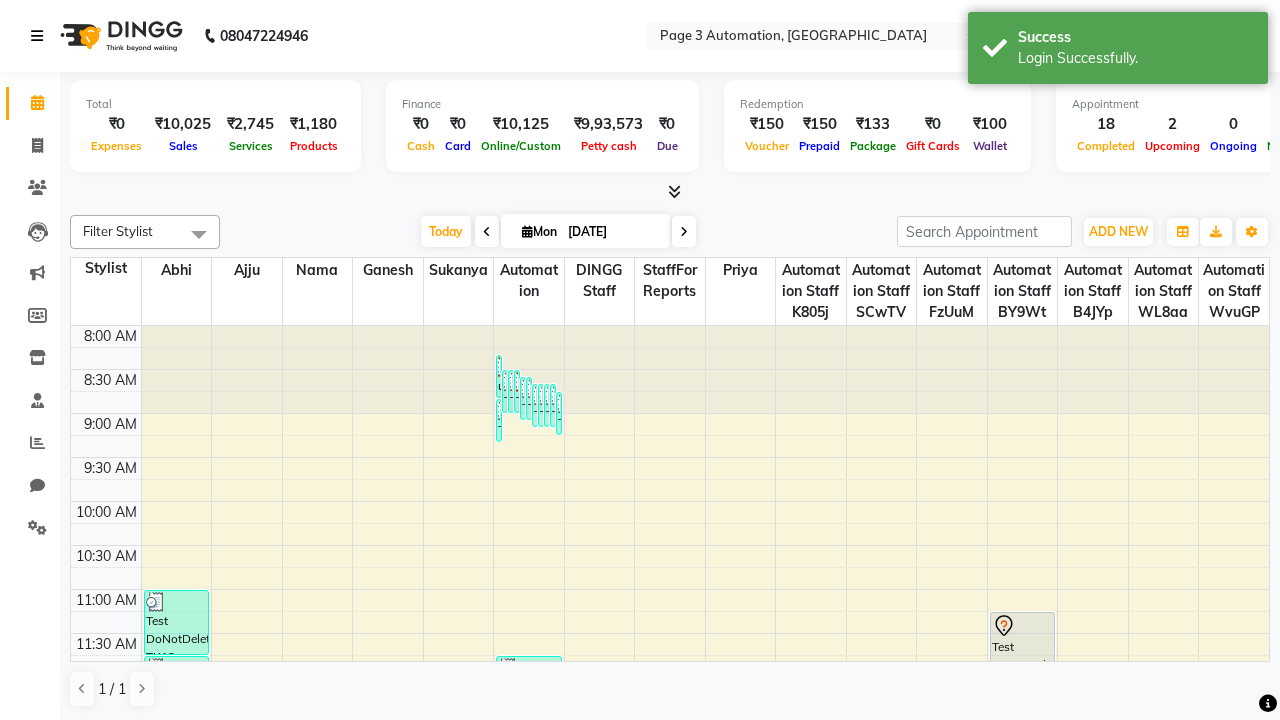 click at bounding box center [37, 36] 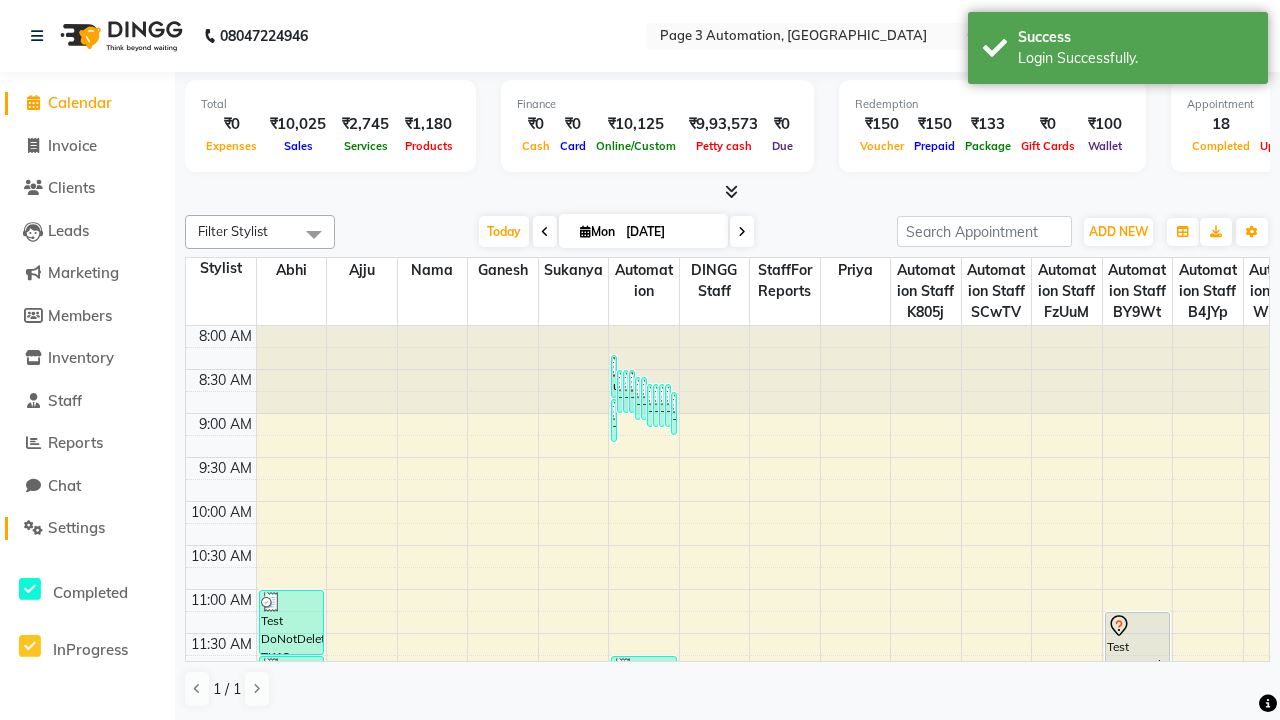 click on "Settings" 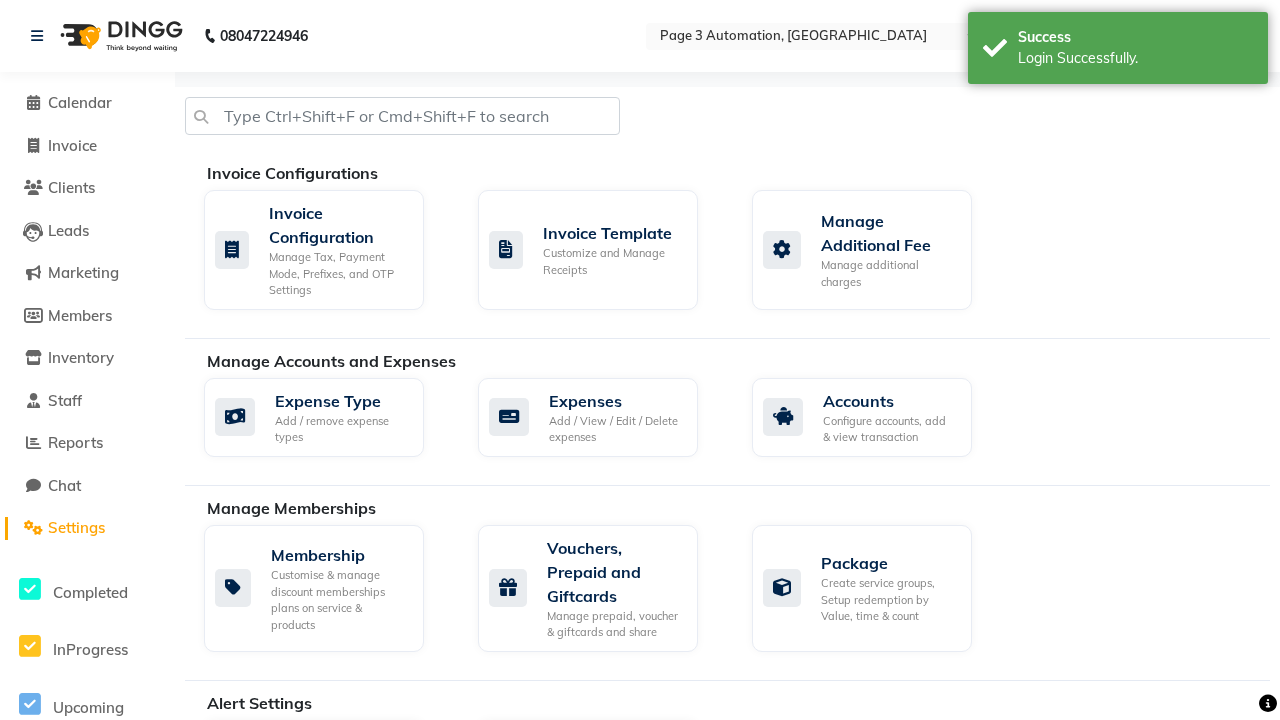 click on "Services" 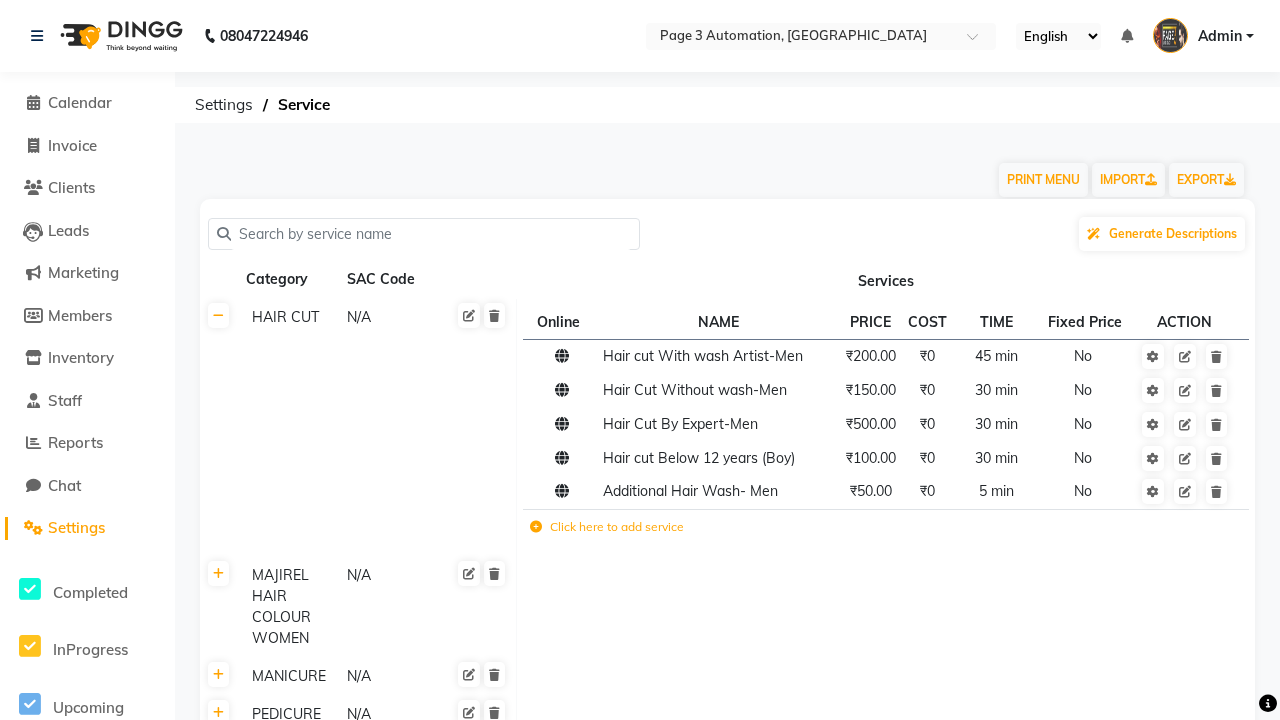 click on "Click here to add category." 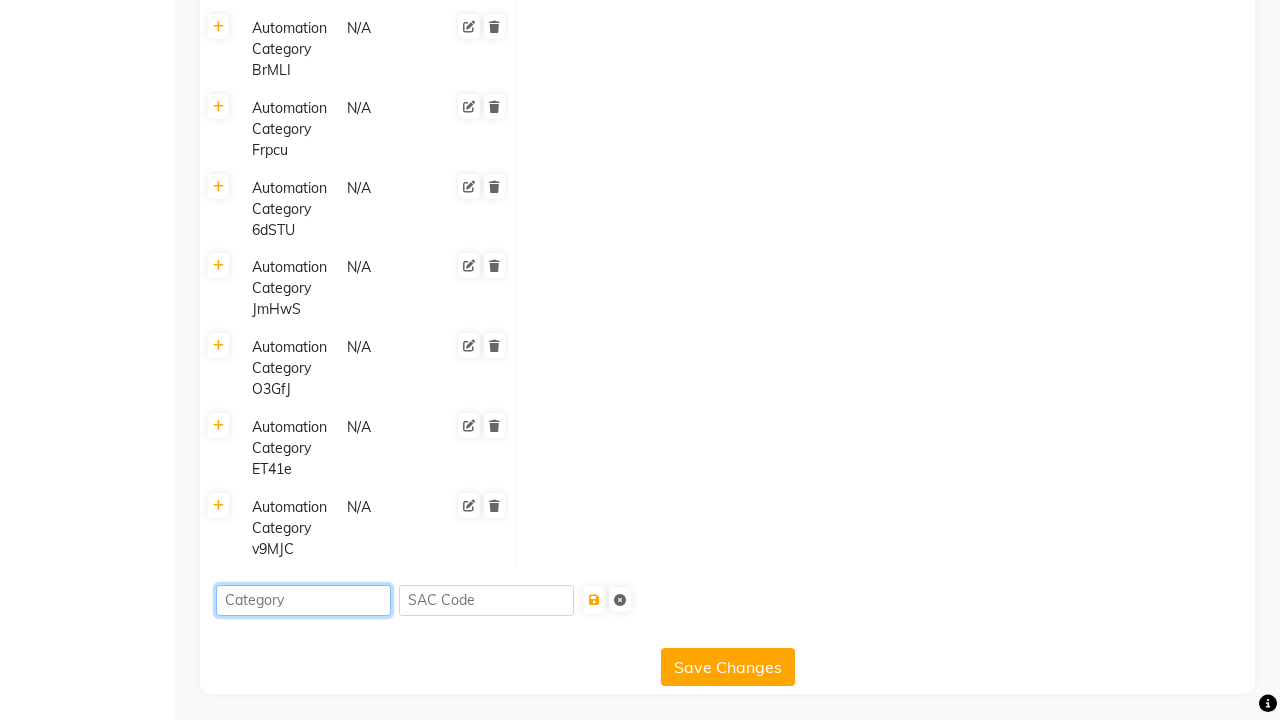 type on "Automation Category 0LVZg" 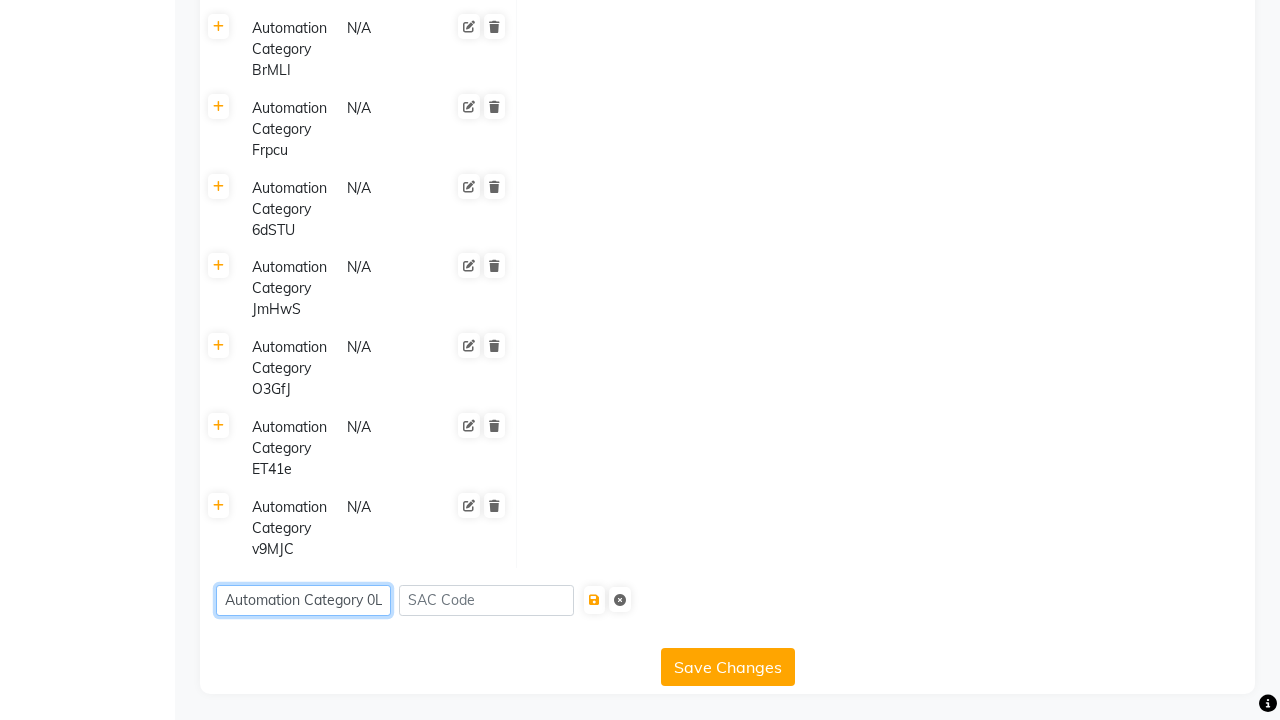 scroll, scrollTop: 0, scrollLeft: 10, axis: horizontal 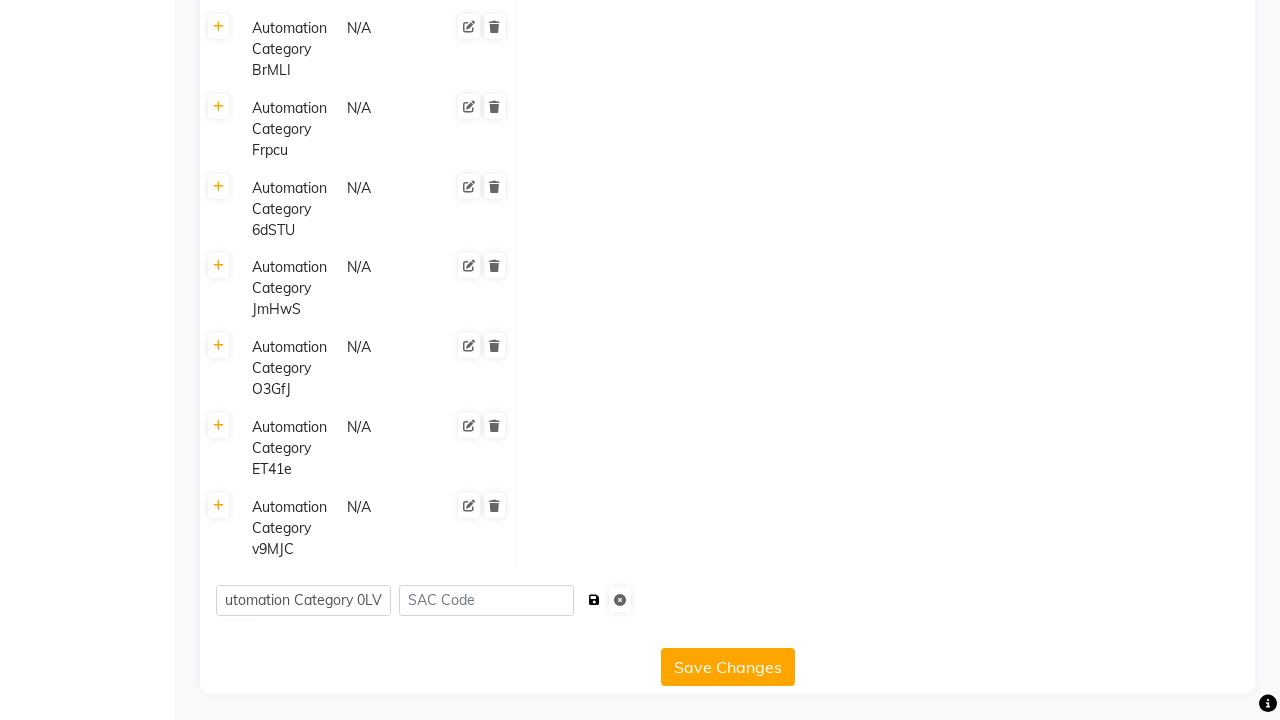 click at bounding box center [594, 600] 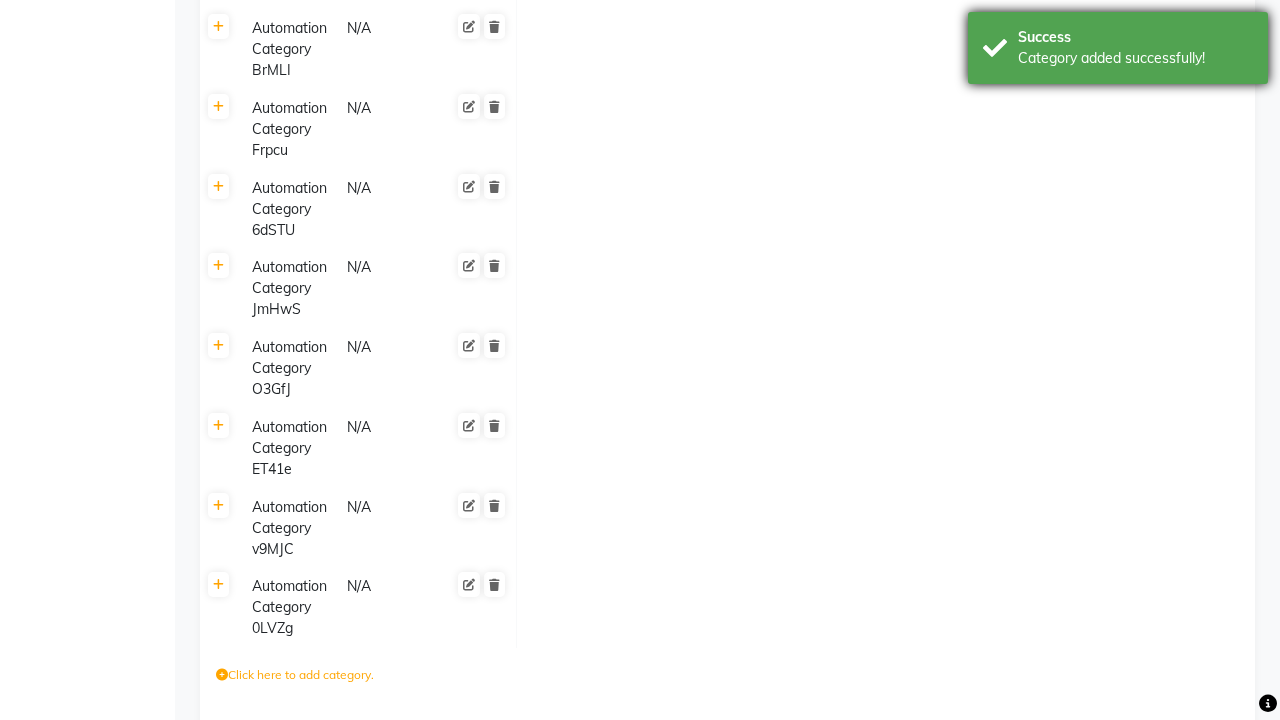 click on "Category added successfully!" at bounding box center (1135, 58) 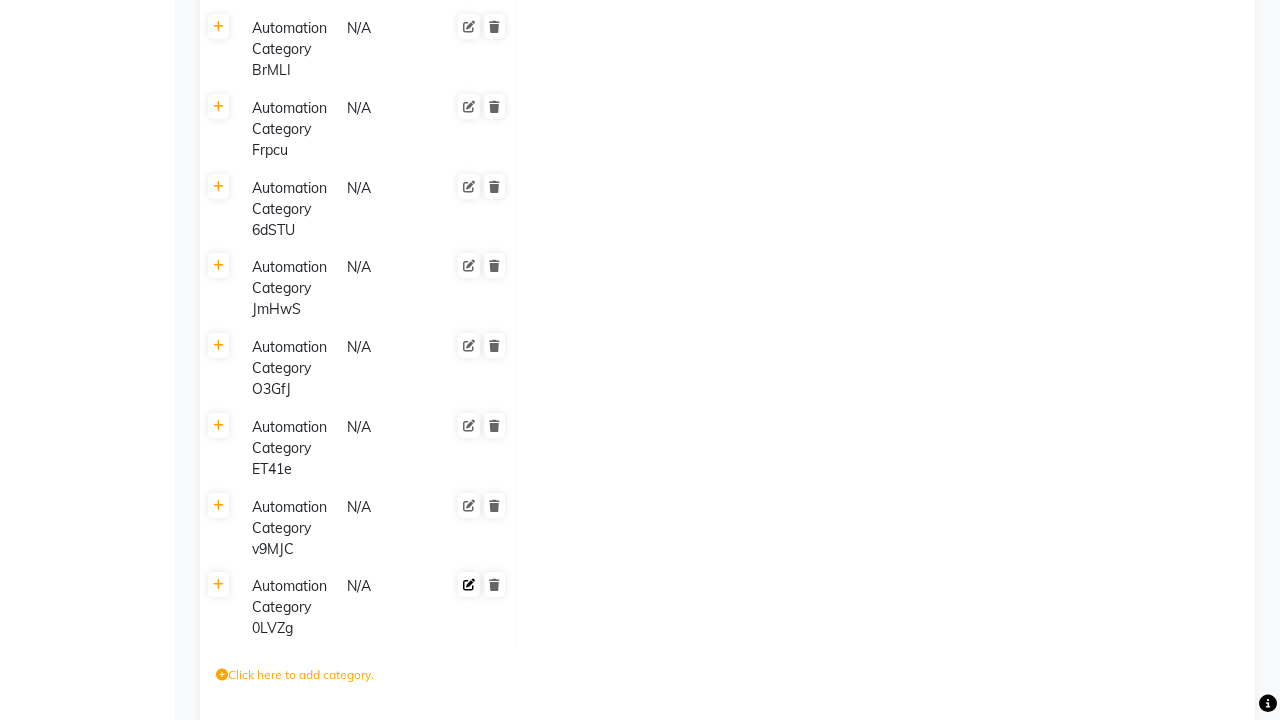 click 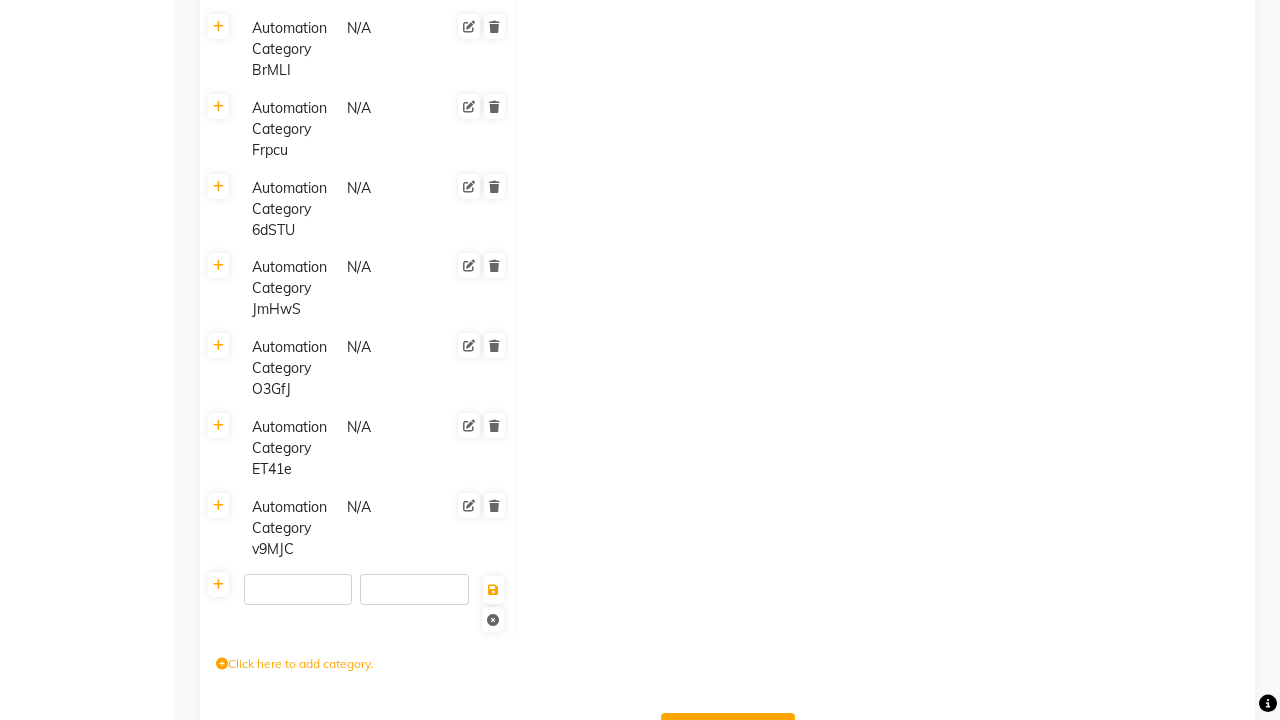 type on "Automation Category QhZxk" 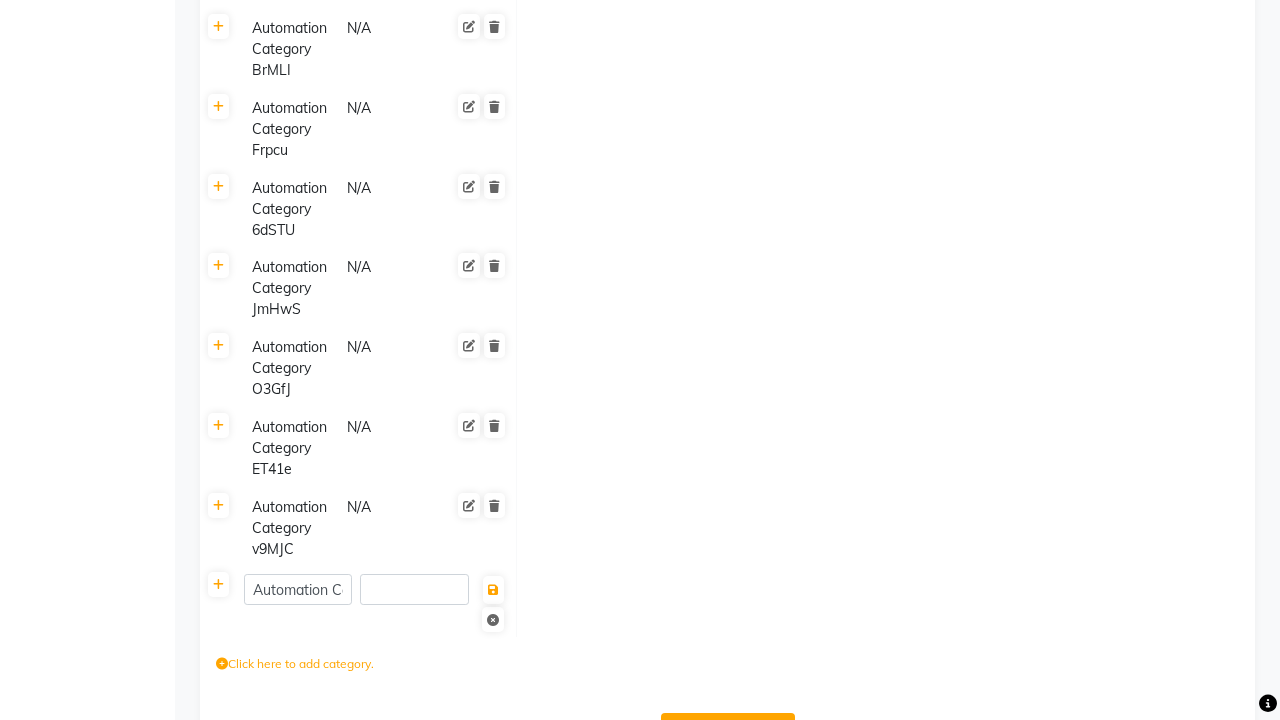 scroll, scrollTop: 0, scrollLeft: 91, axis: horizontal 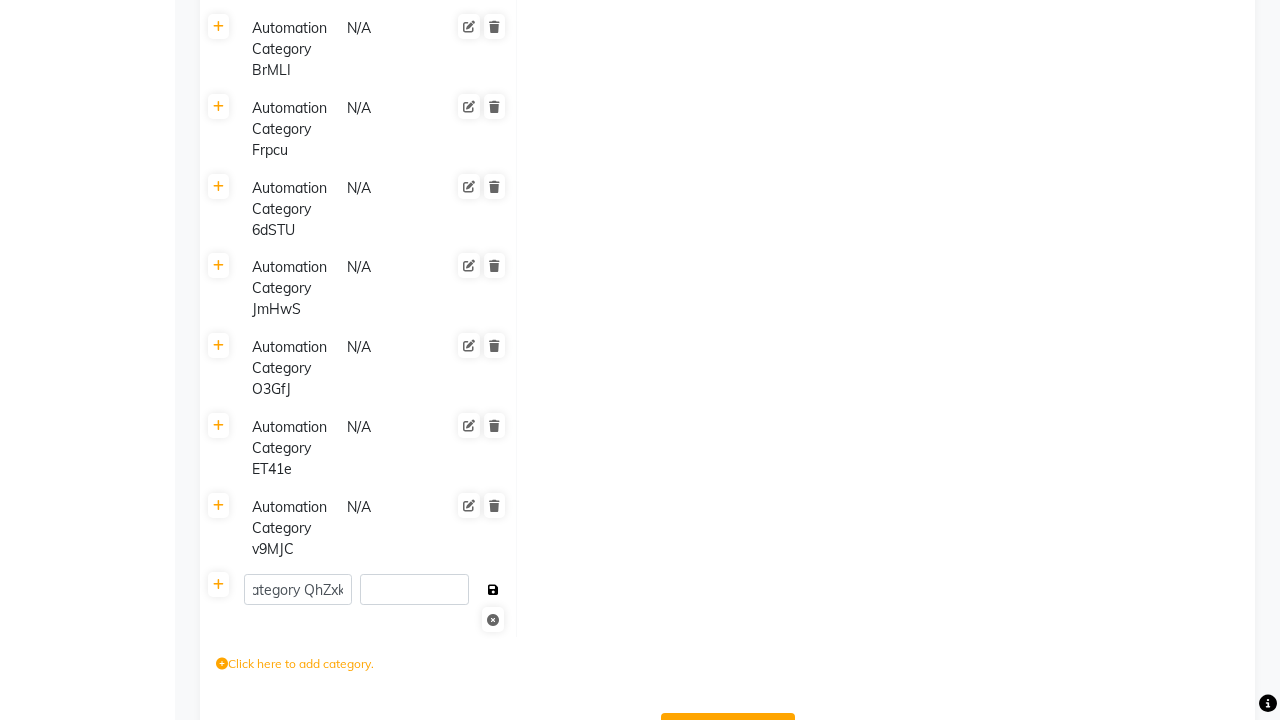 click 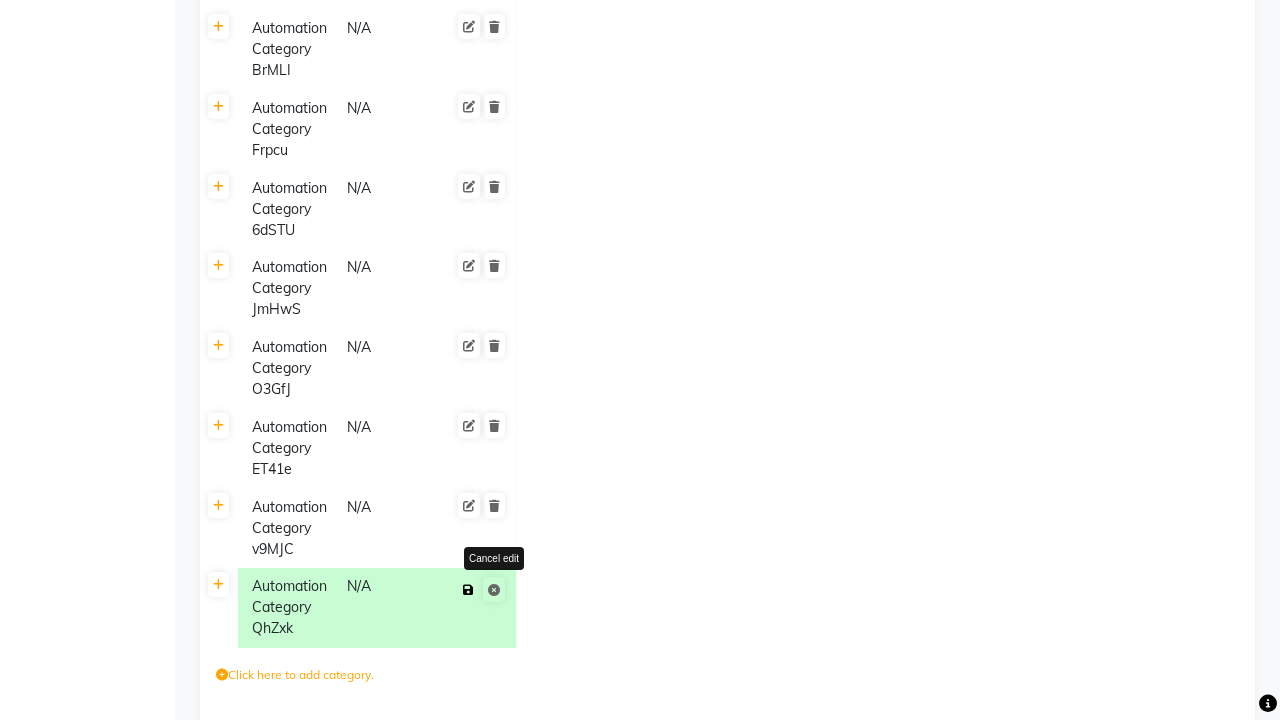 click 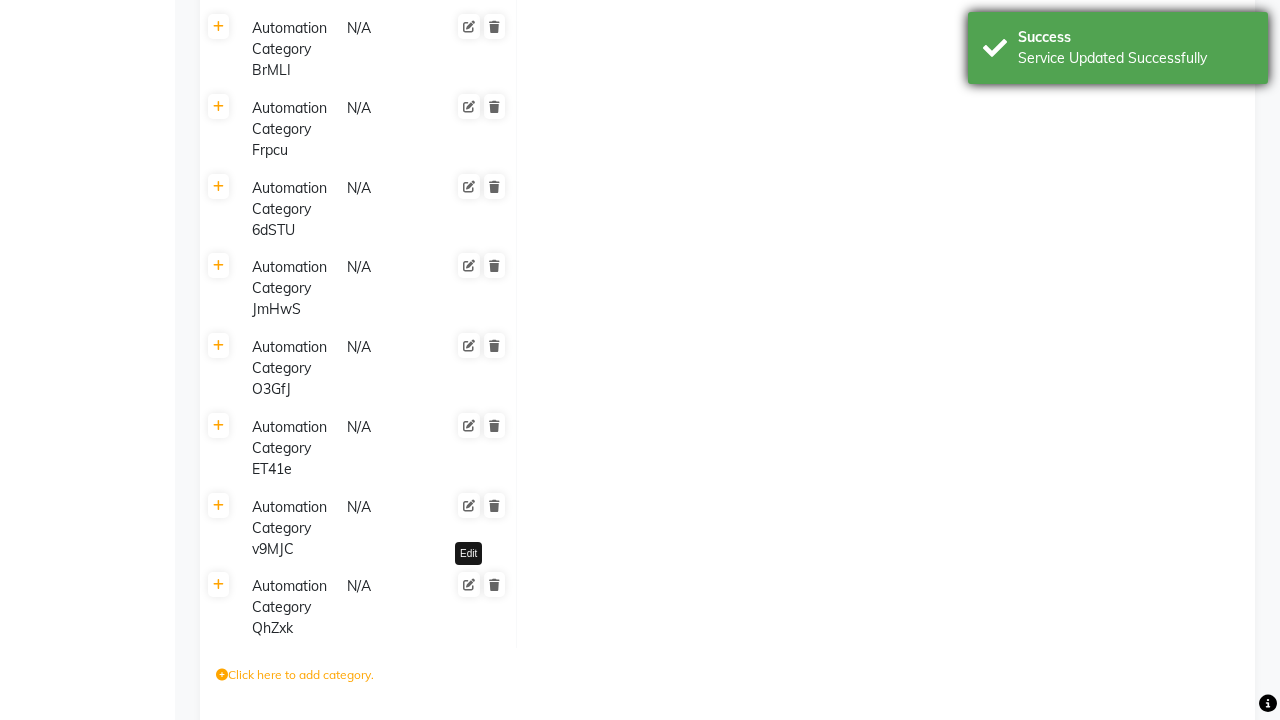 click on "Service Updated Successfully" at bounding box center (1135, 58) 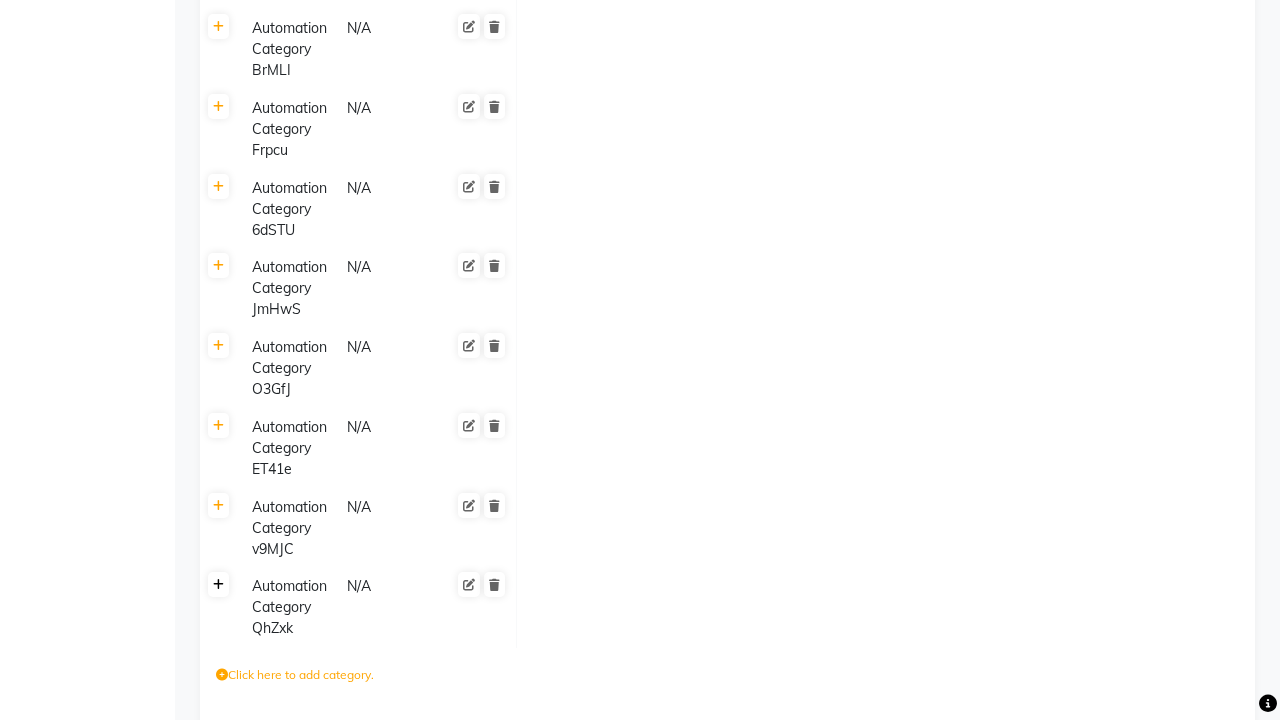 click 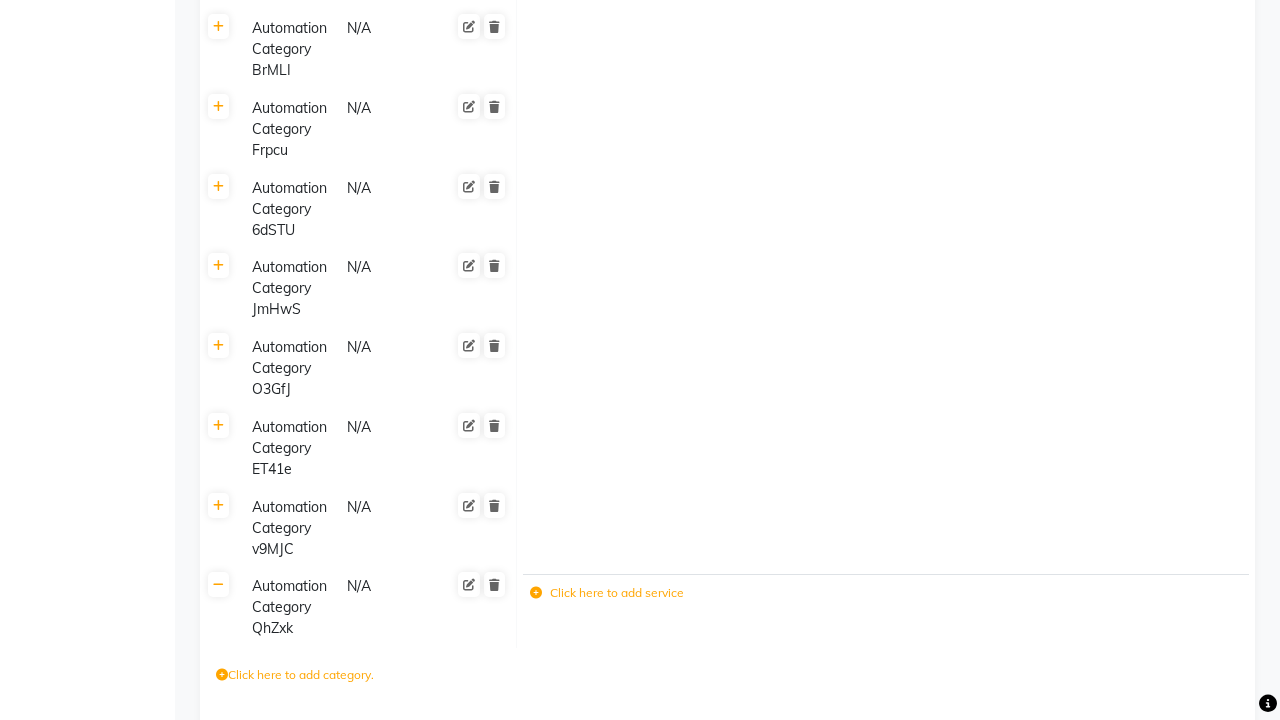 click 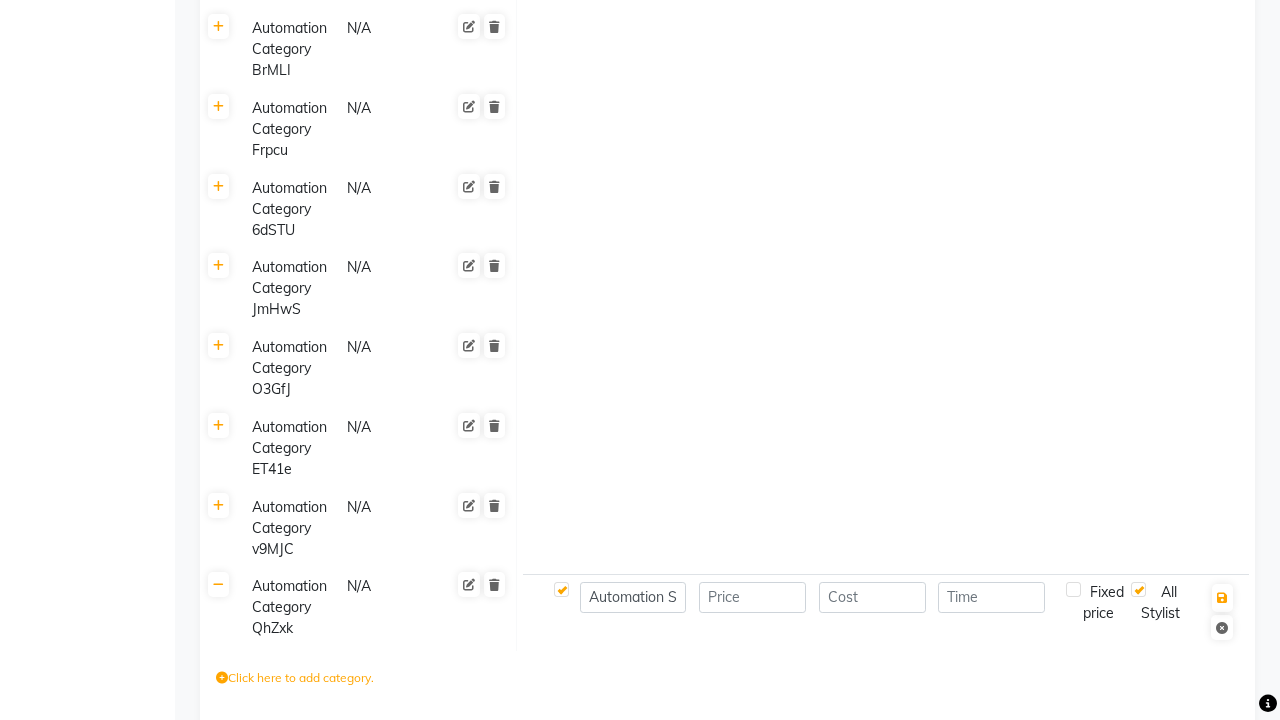 type on "Automation Service- Pmzzi" 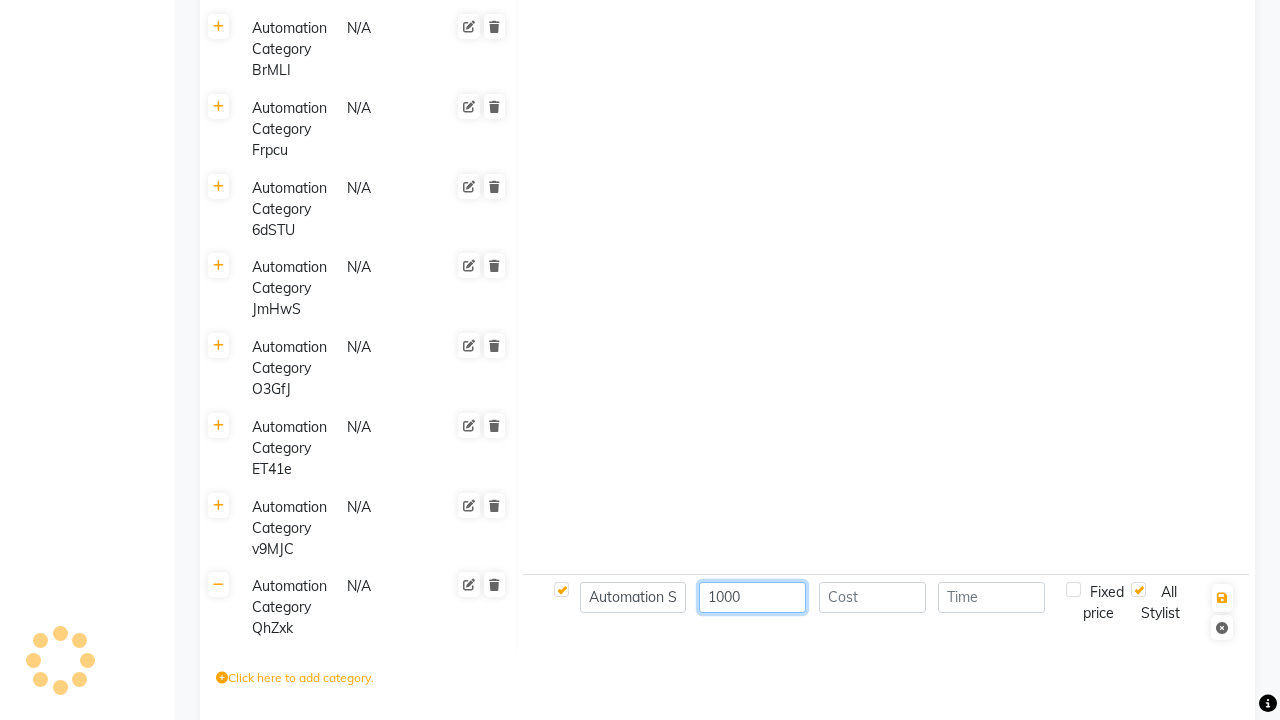 type on "1000" 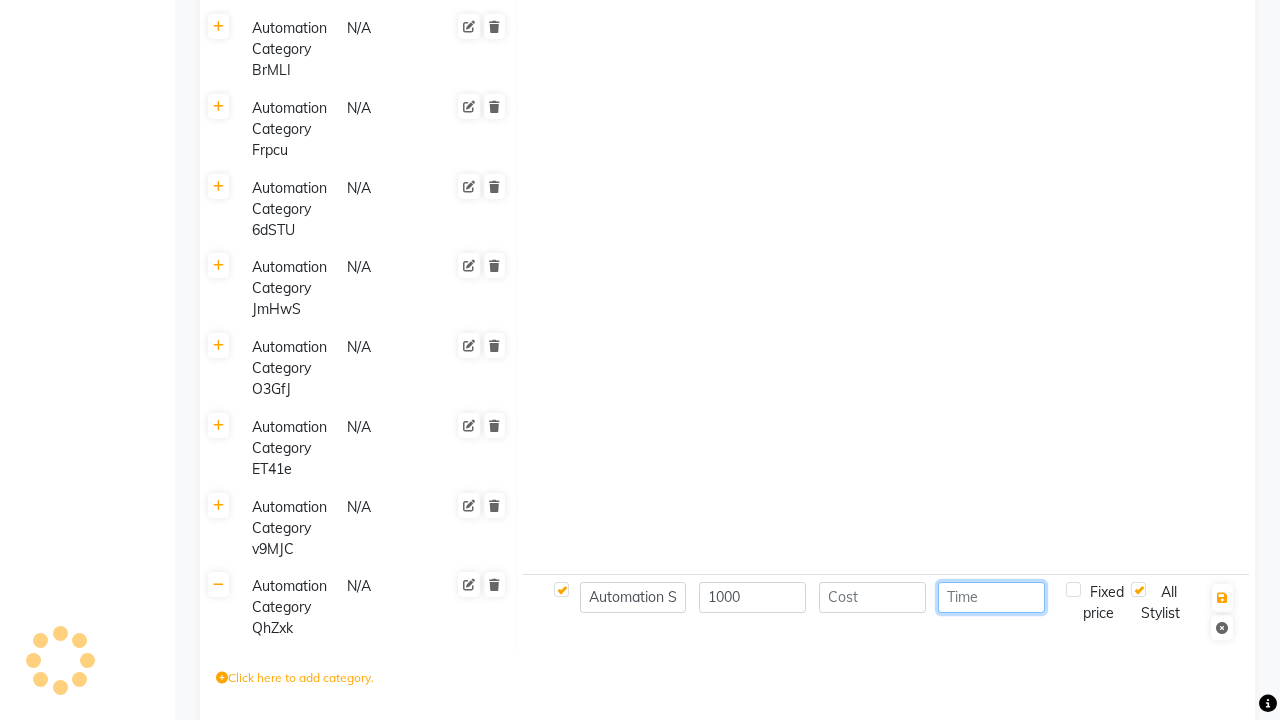 type on "30" 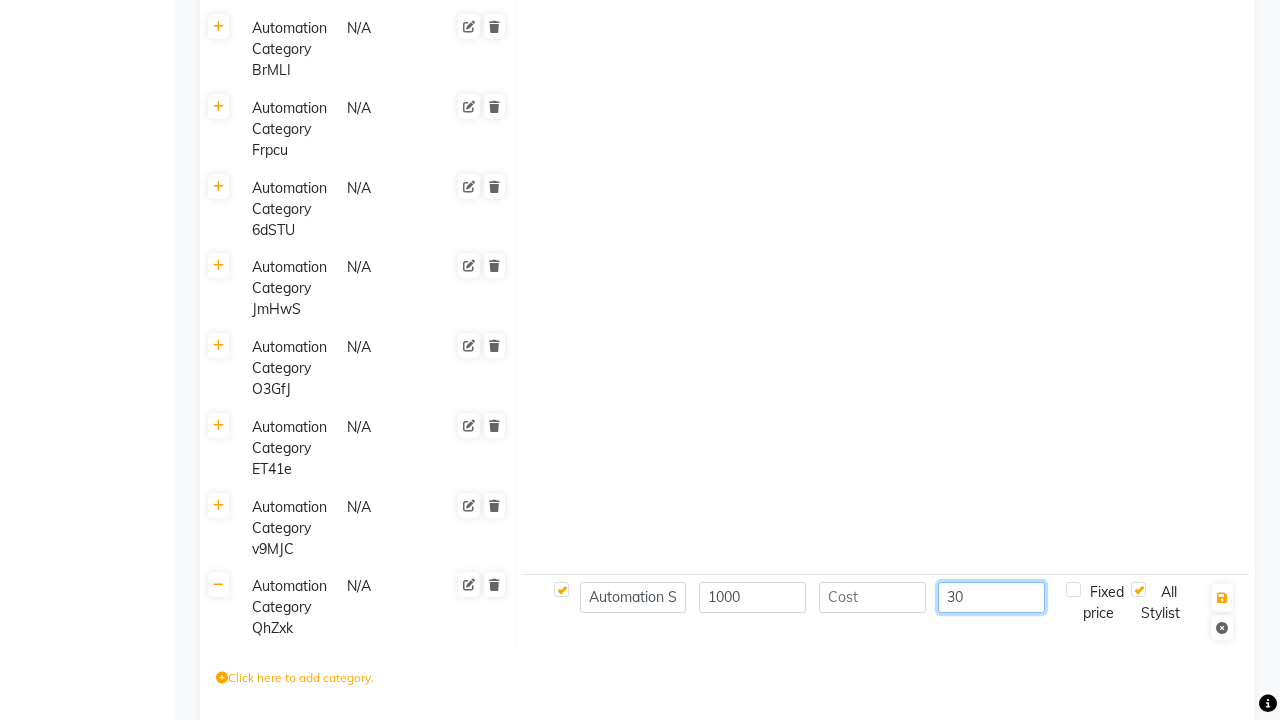 scroll, scrollTop: 0, scrollLeft: 0, axis: both 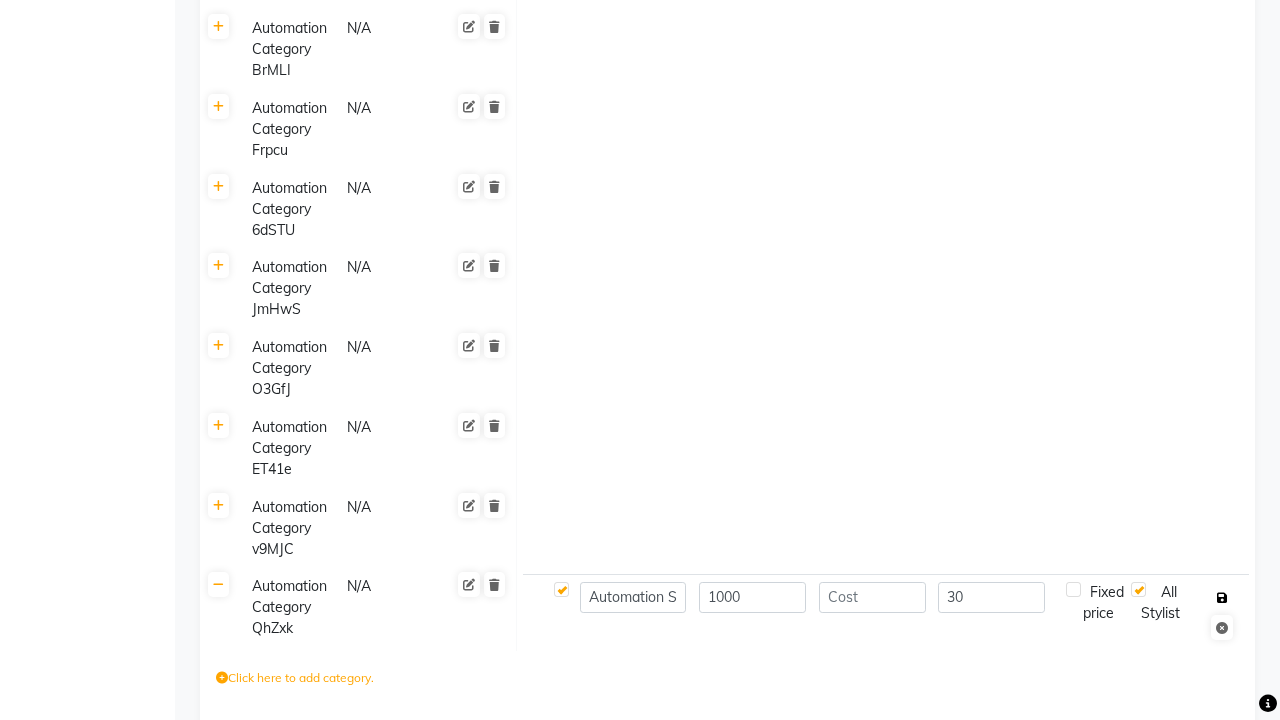 click at bounding box center [1222, 598] 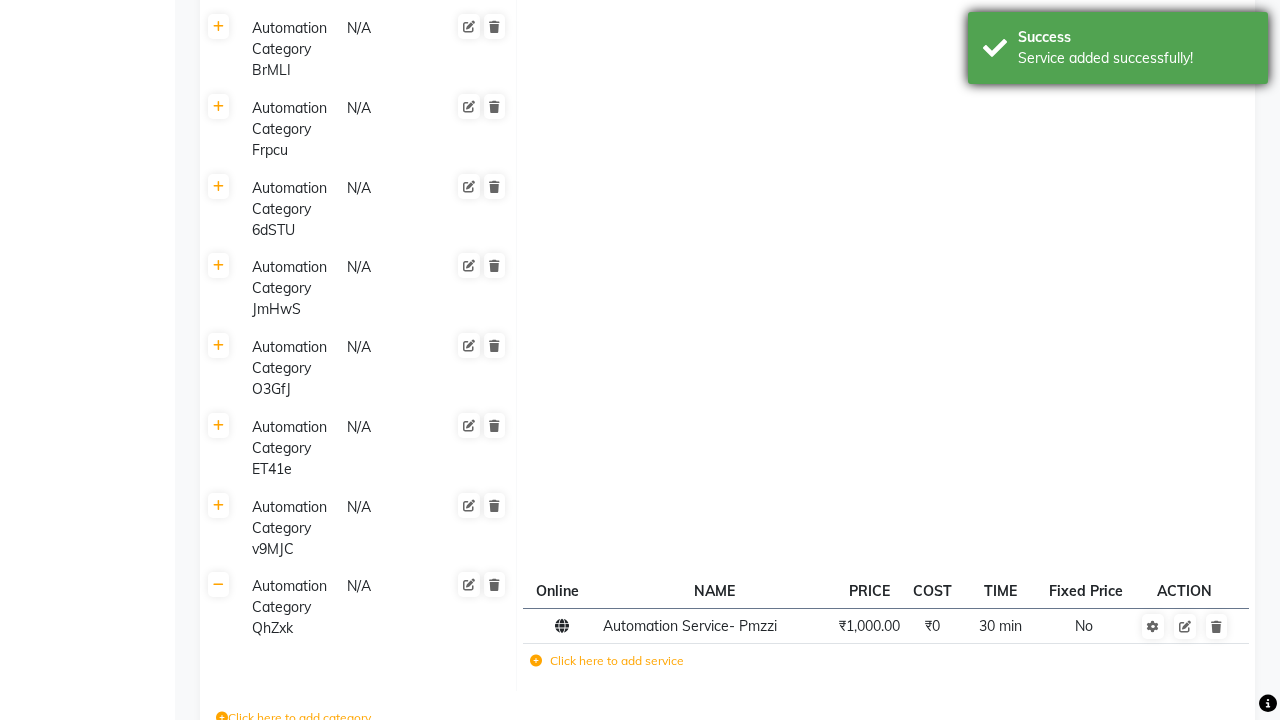 click on "Service added successfully!" at bounding box center (1135, 58) 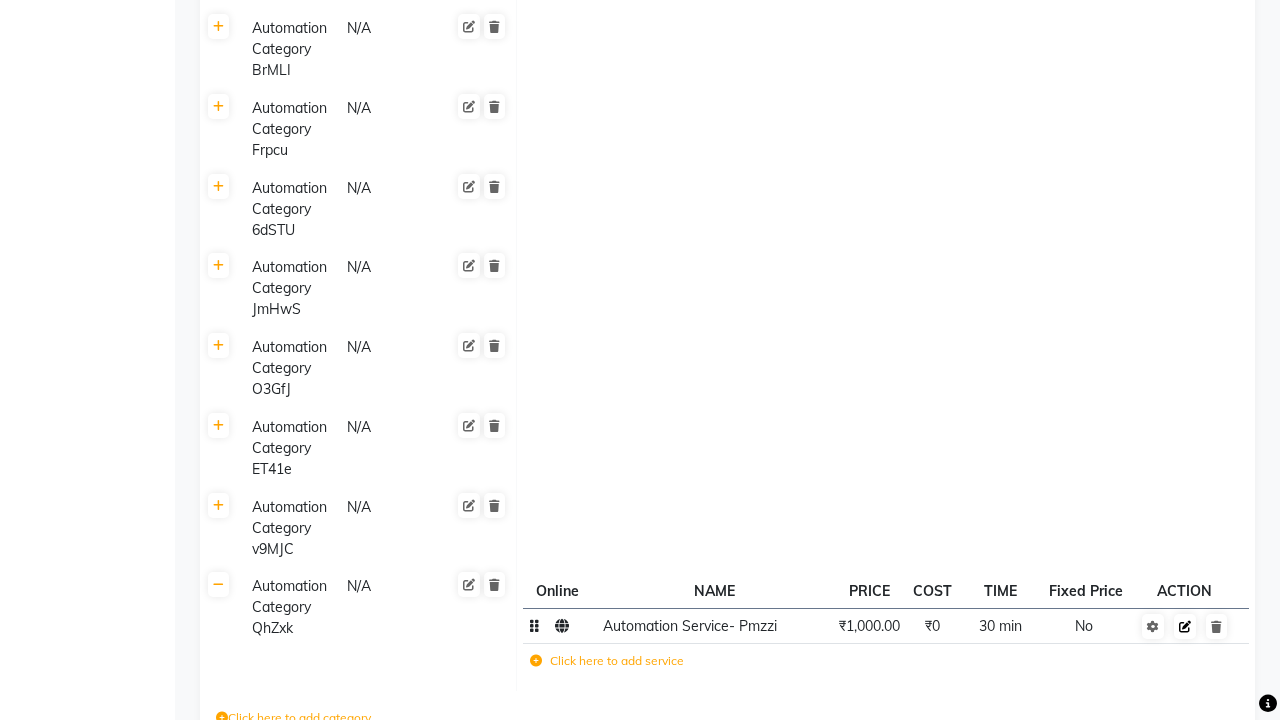 click 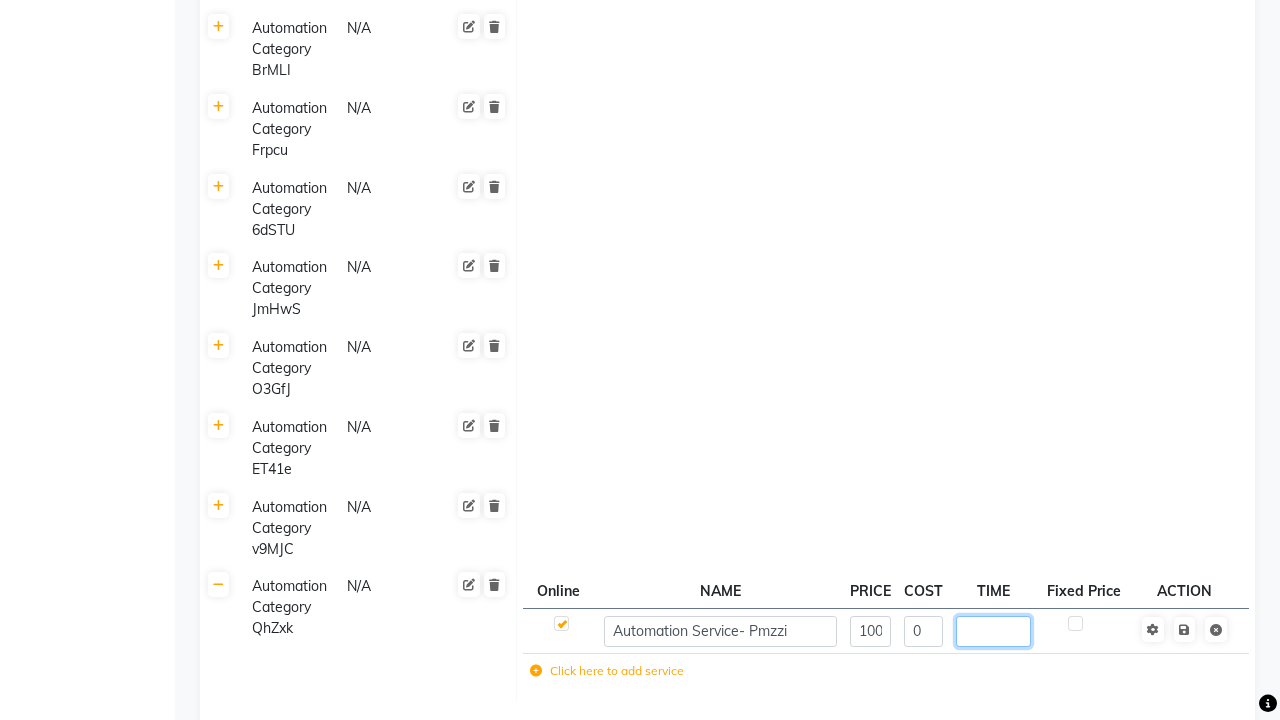 type on "60" 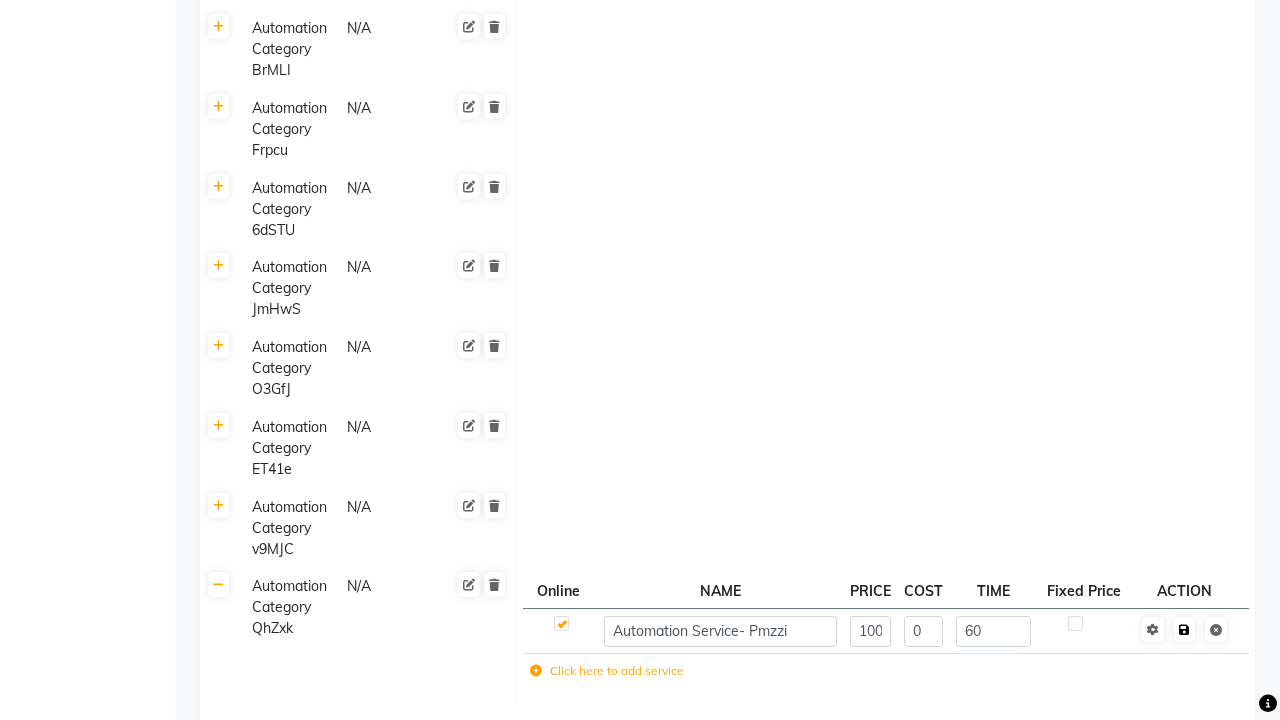 click 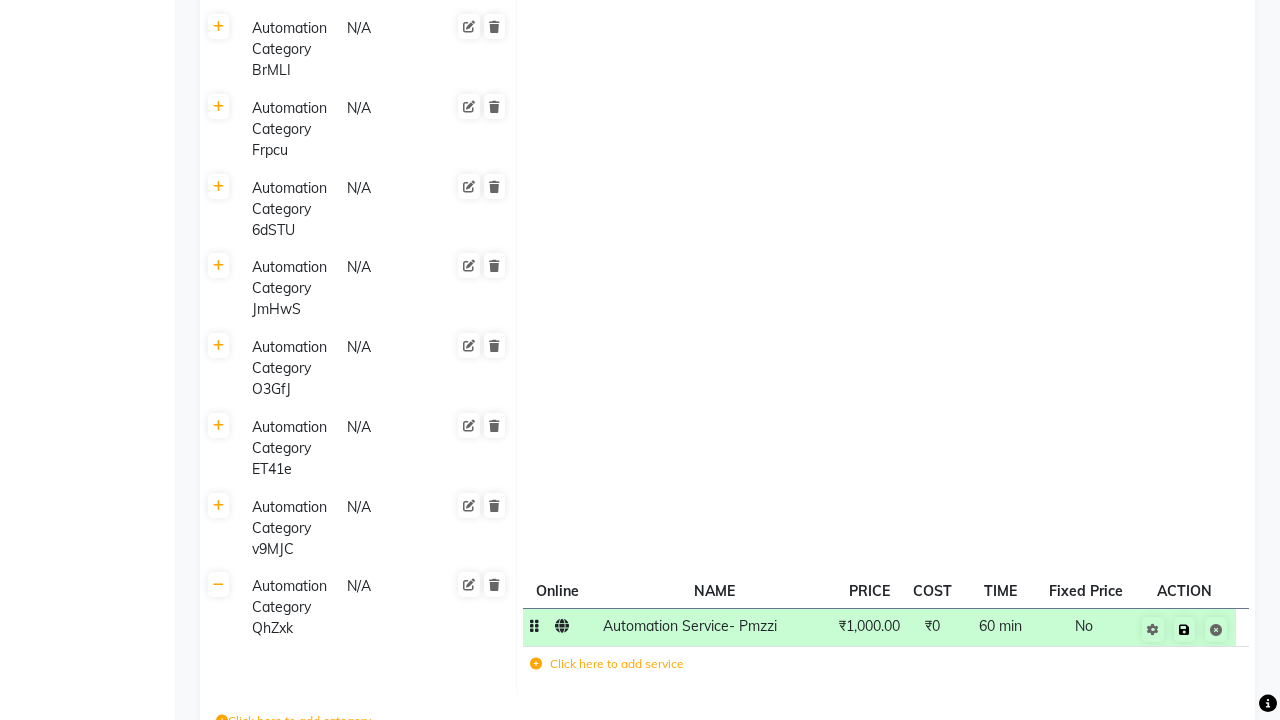 click 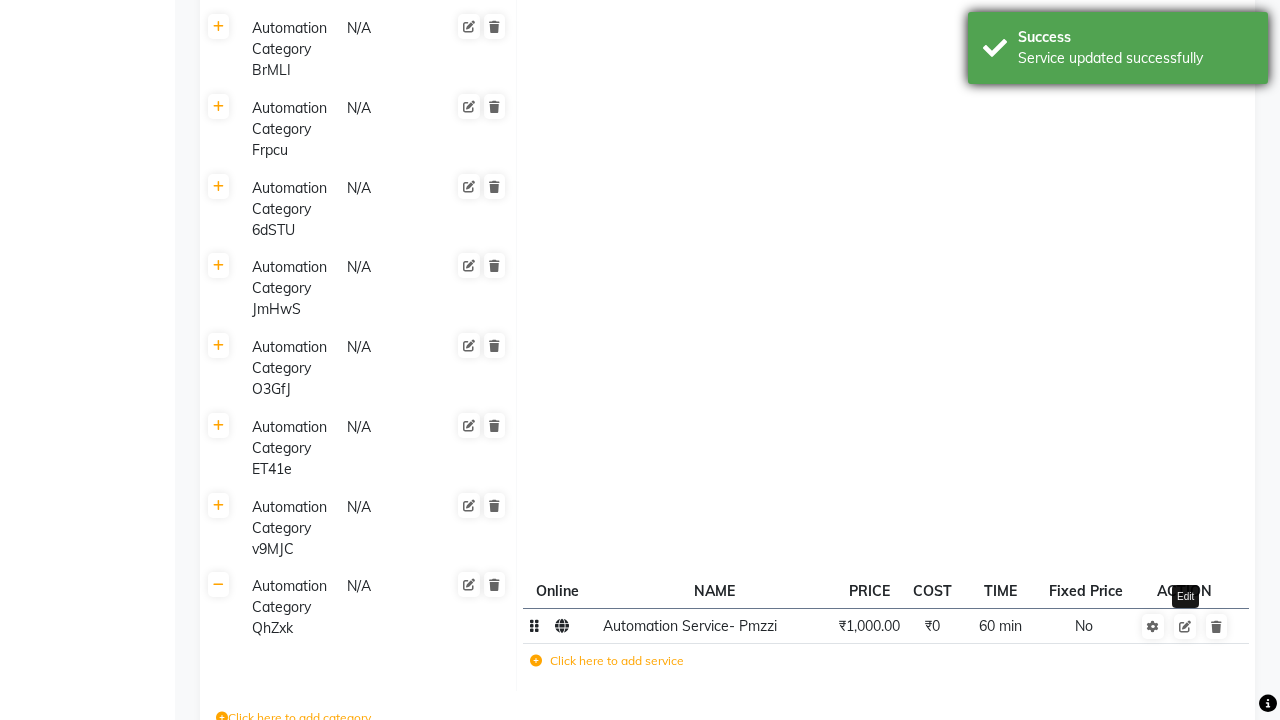 click on "Service updated successfully" at bounding box center [1135, 58] 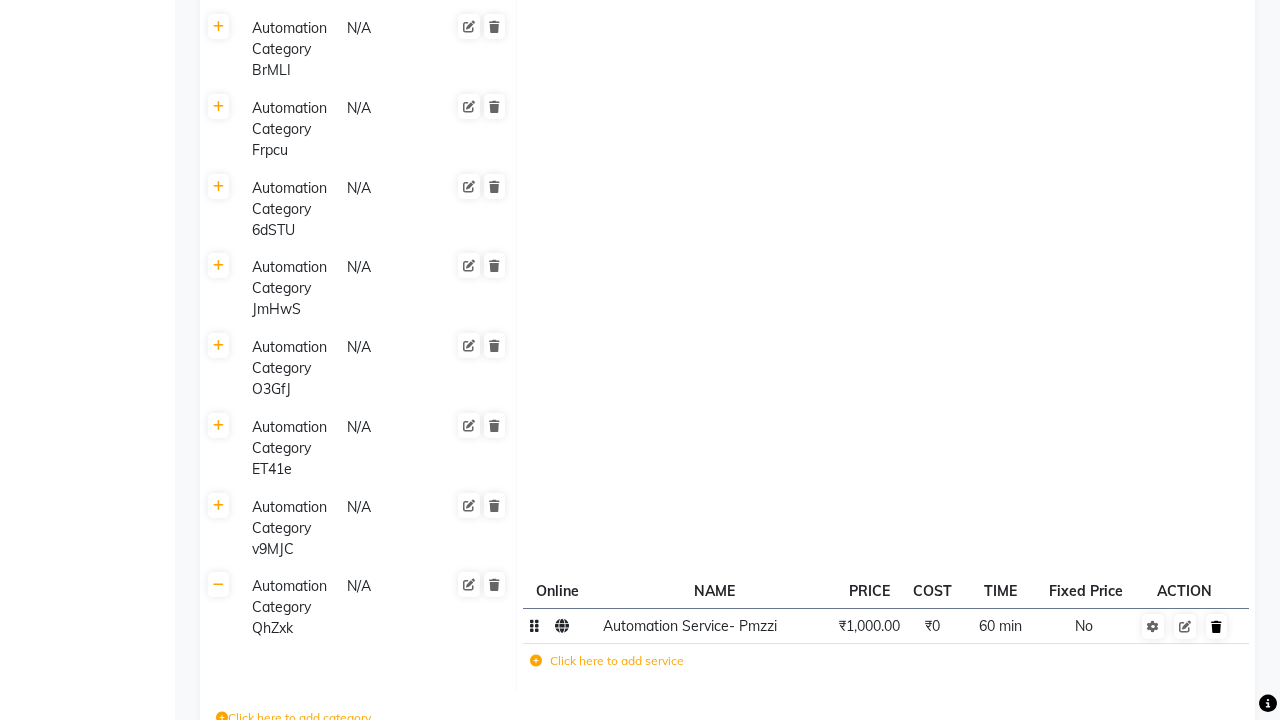click 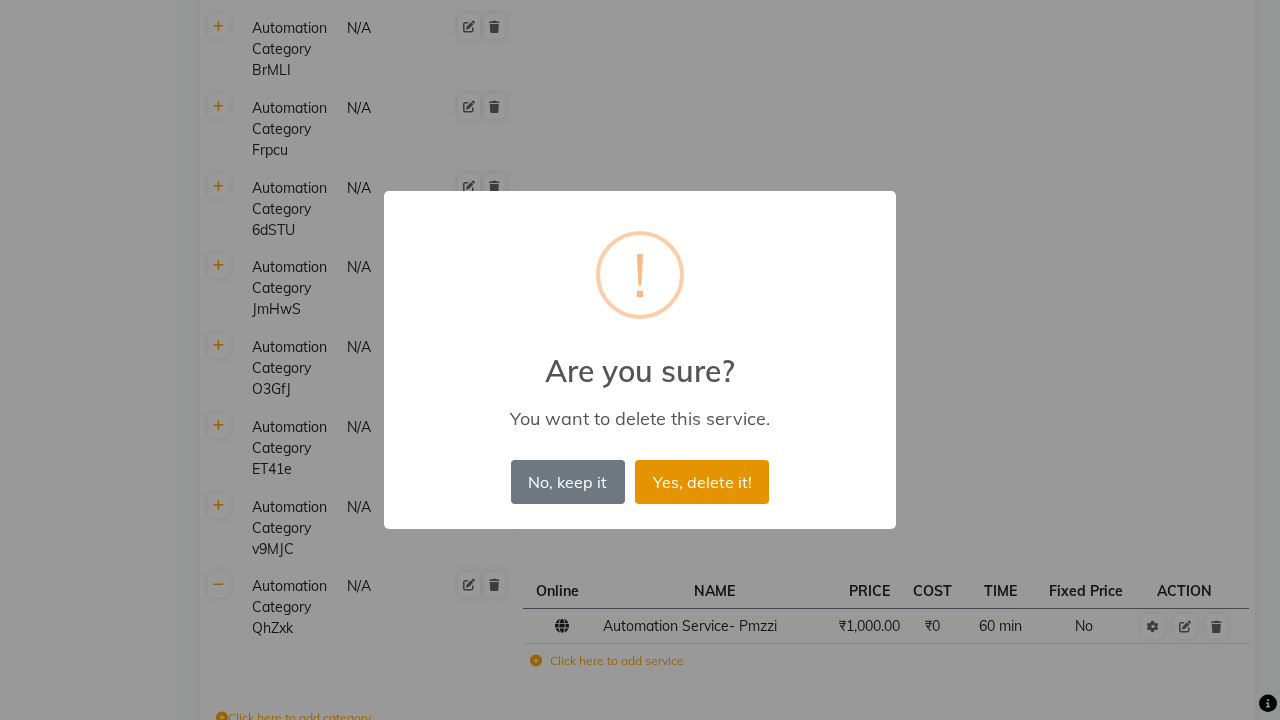click on "Yes, delete it!" at bounding box center [702, 482] 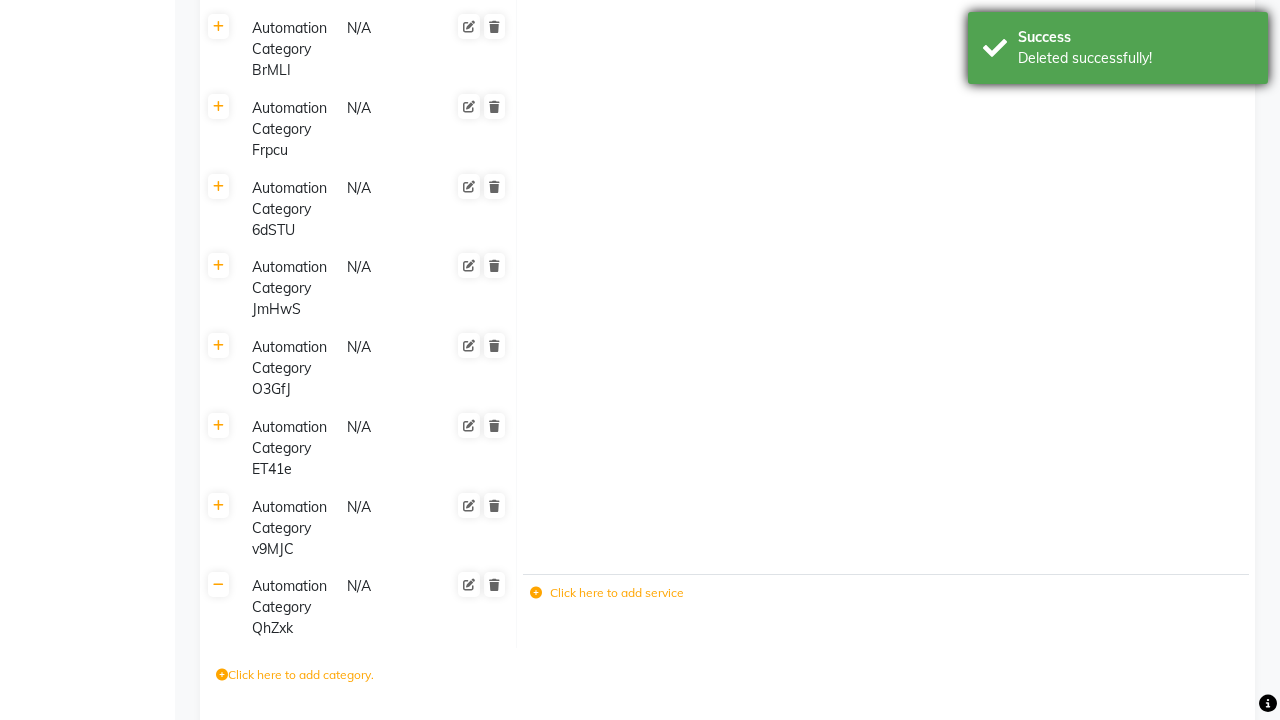 click on "Deleted successfully!" at bounding box center (1135, 58) 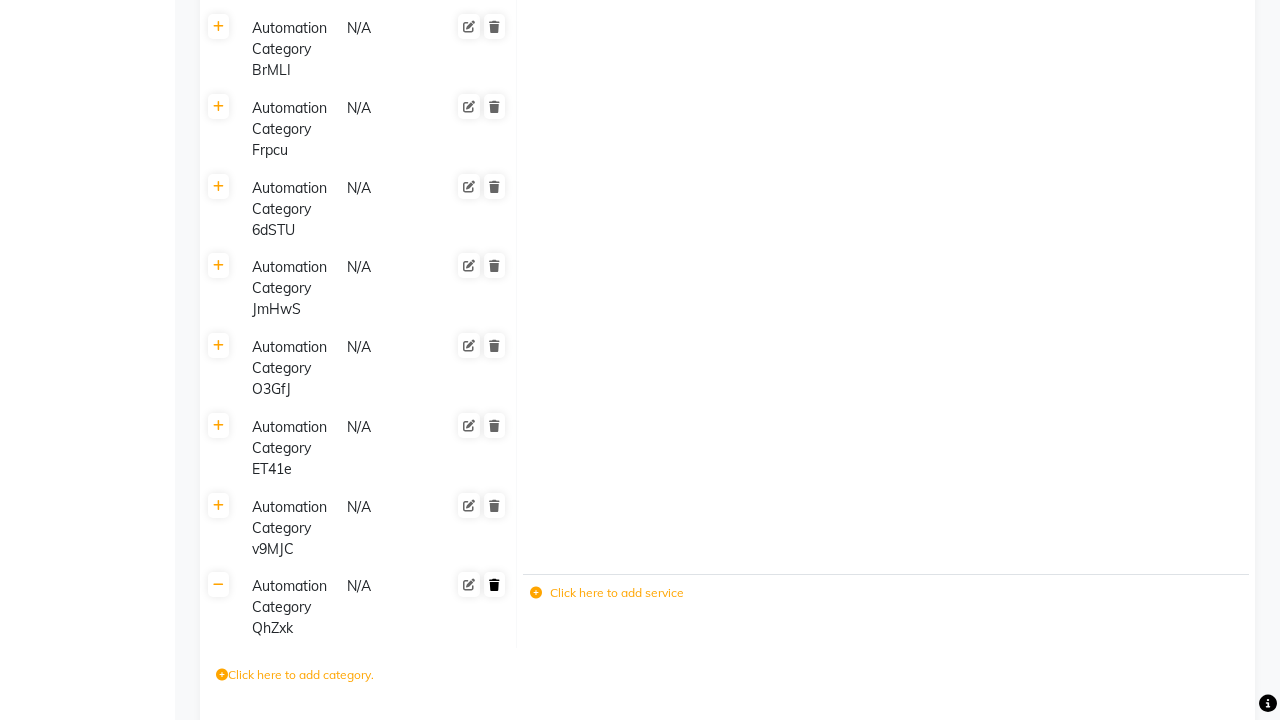 click 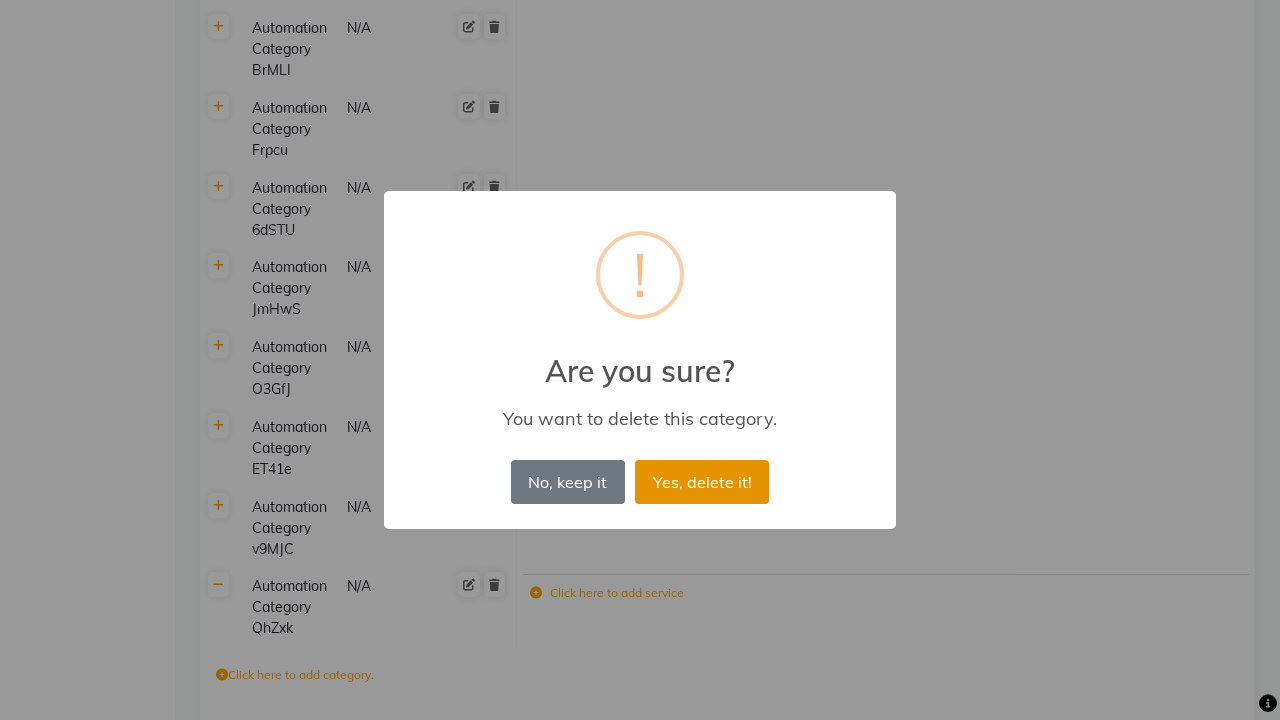 click on "Yes, delete it!" at bounding box center (702, 482) 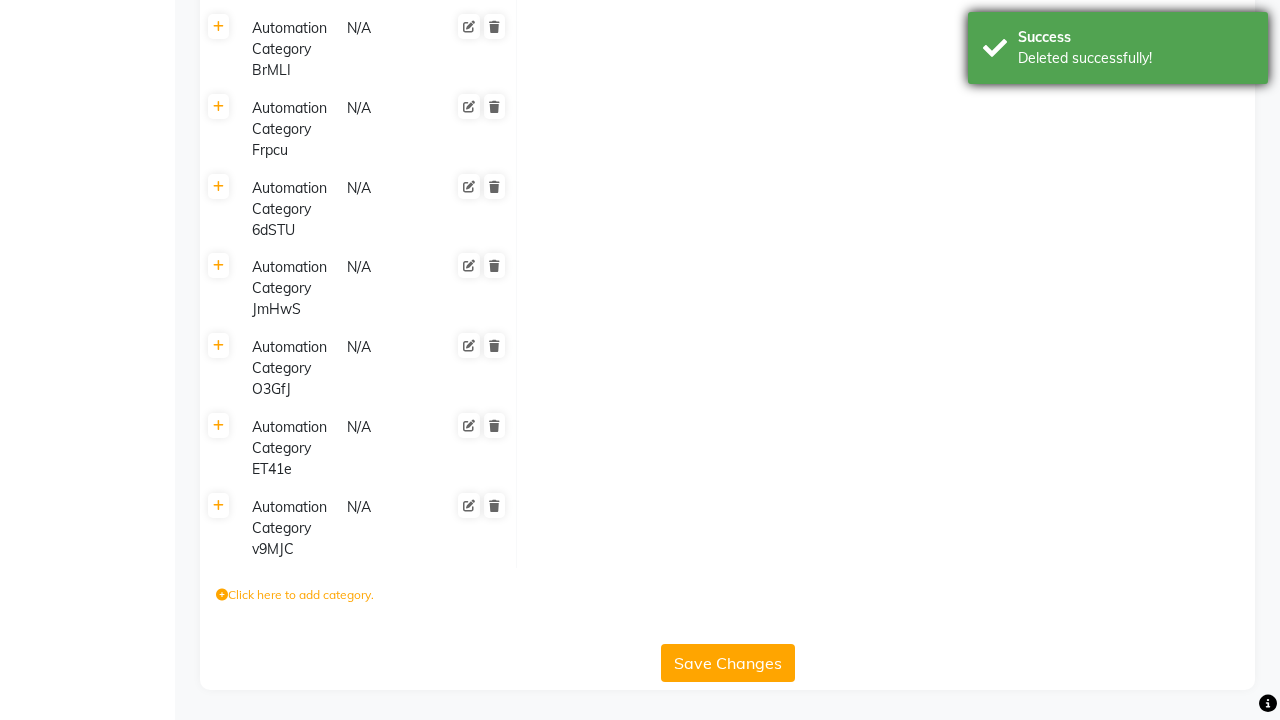 click on "Deleted successfully!" at bounding box center [1135, 58] 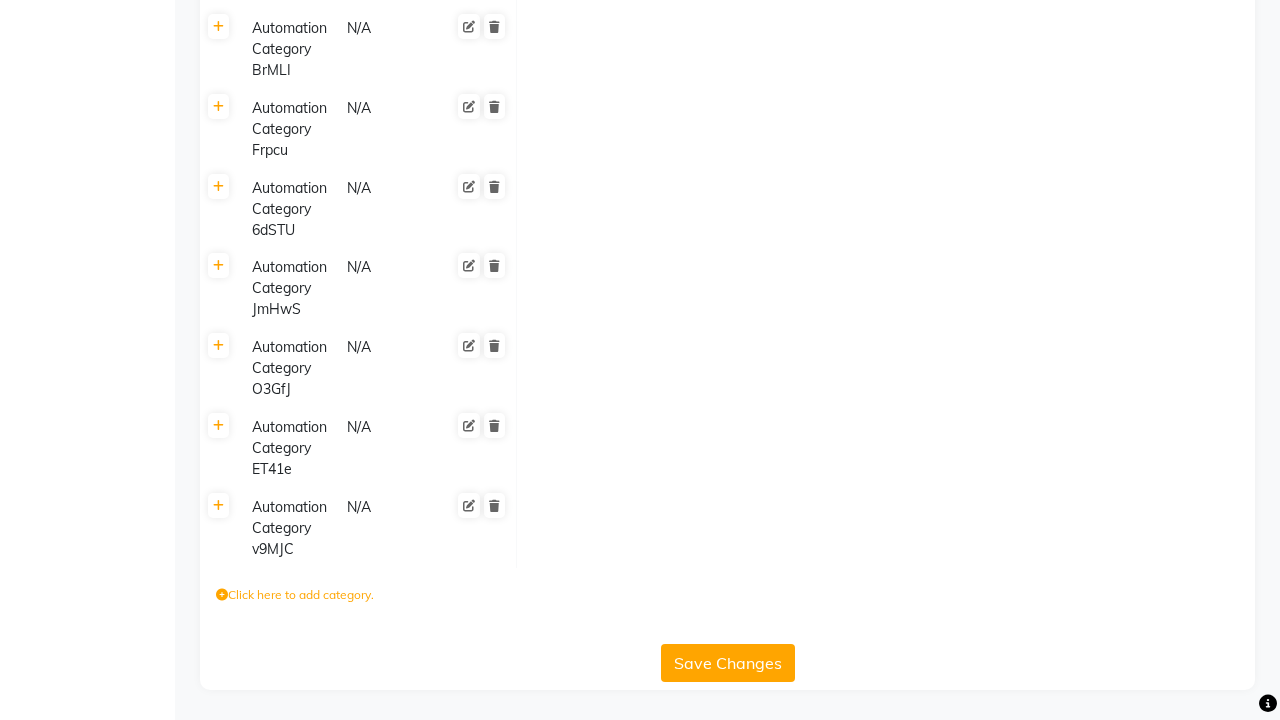 scroll, scrollTop: 0, scrollLeft: 0, axis: both 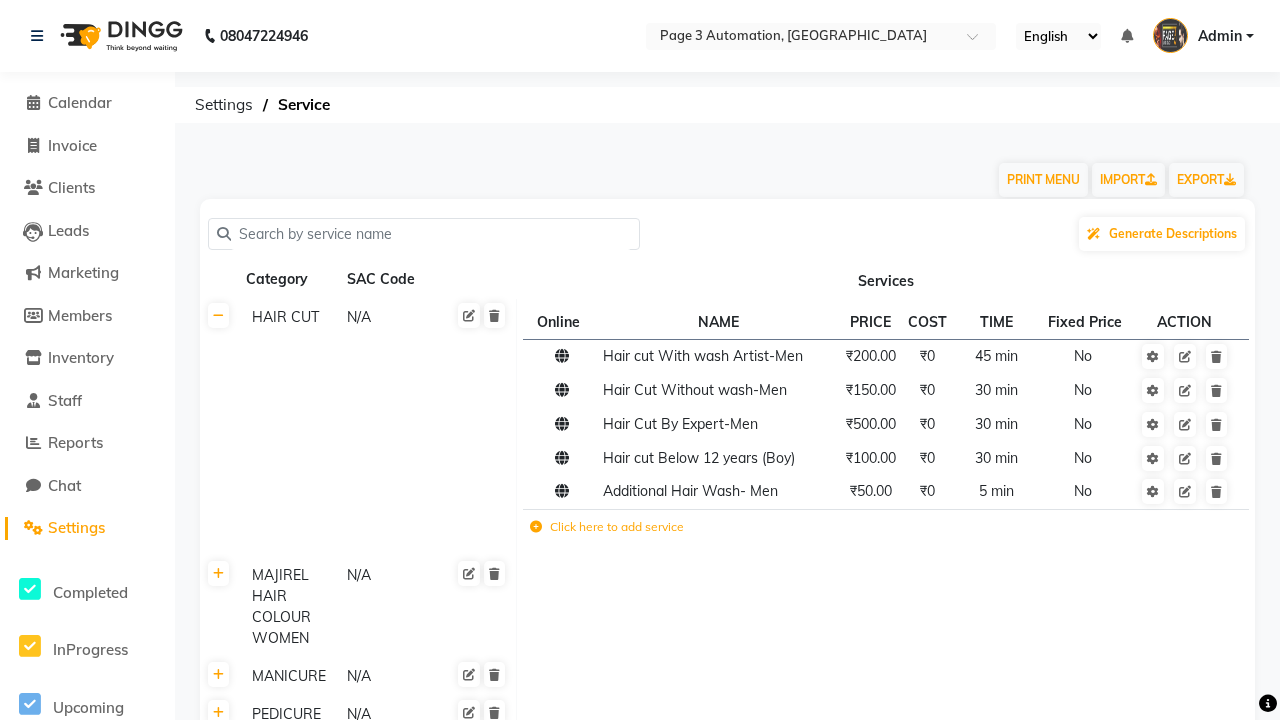 click on "Admin" at bounding box center [1220, 36] 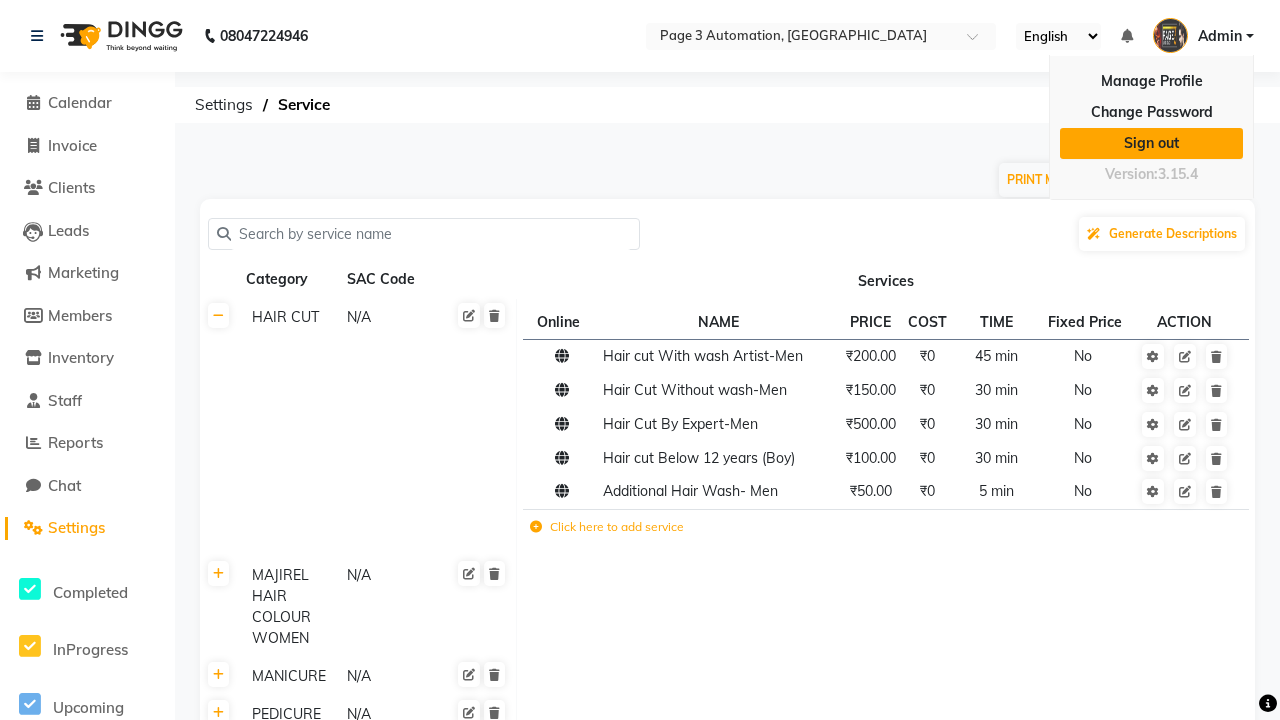 click on "Sign out" at bounding box center (1151, 143) 